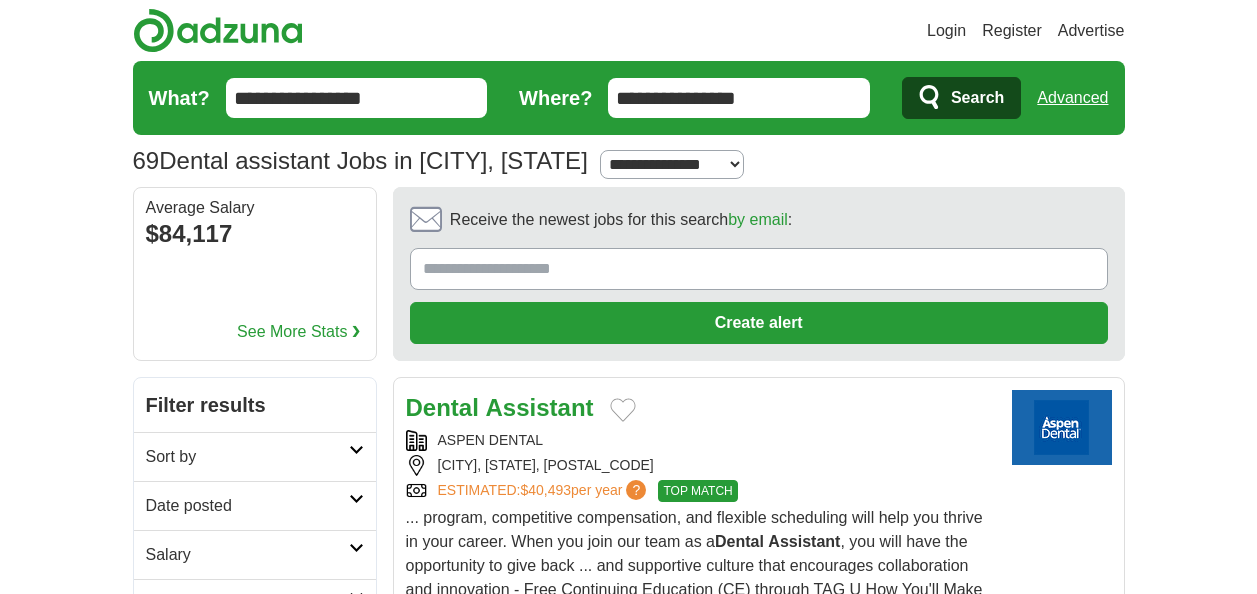 scroll, scrollTop: 0, scrollLeft: 0, axis: both 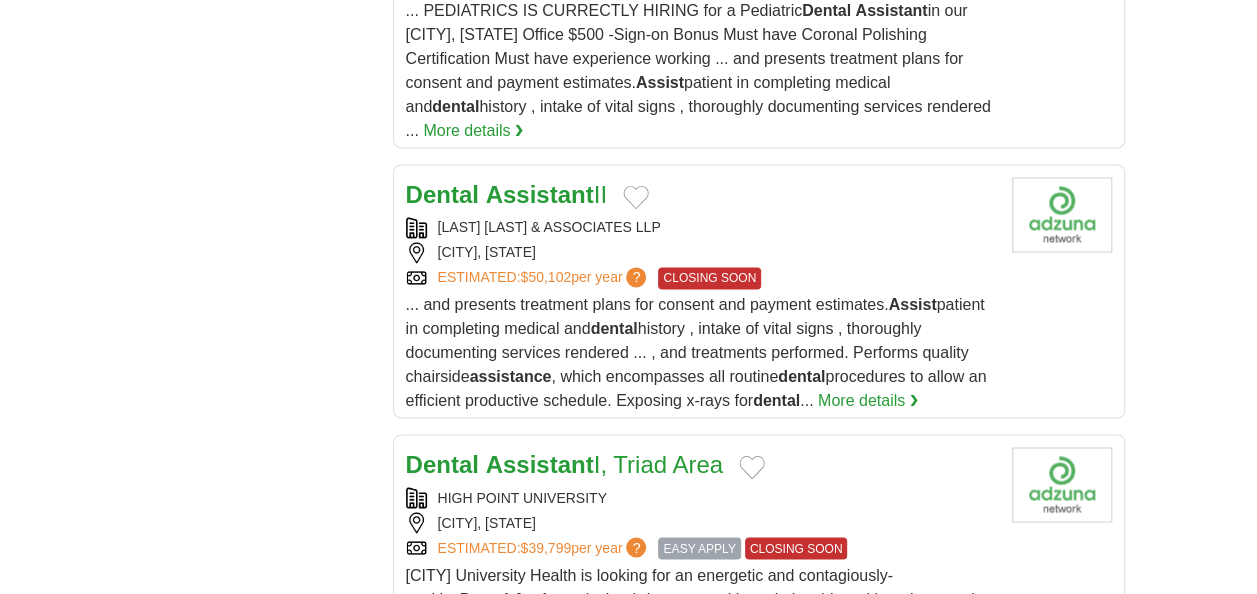 click on "[COMPANY]
[CITY], [STATE]
ESTIMATED:
$50,102
per year
?
CLOSING SOON" at bounding box center [701, 253] 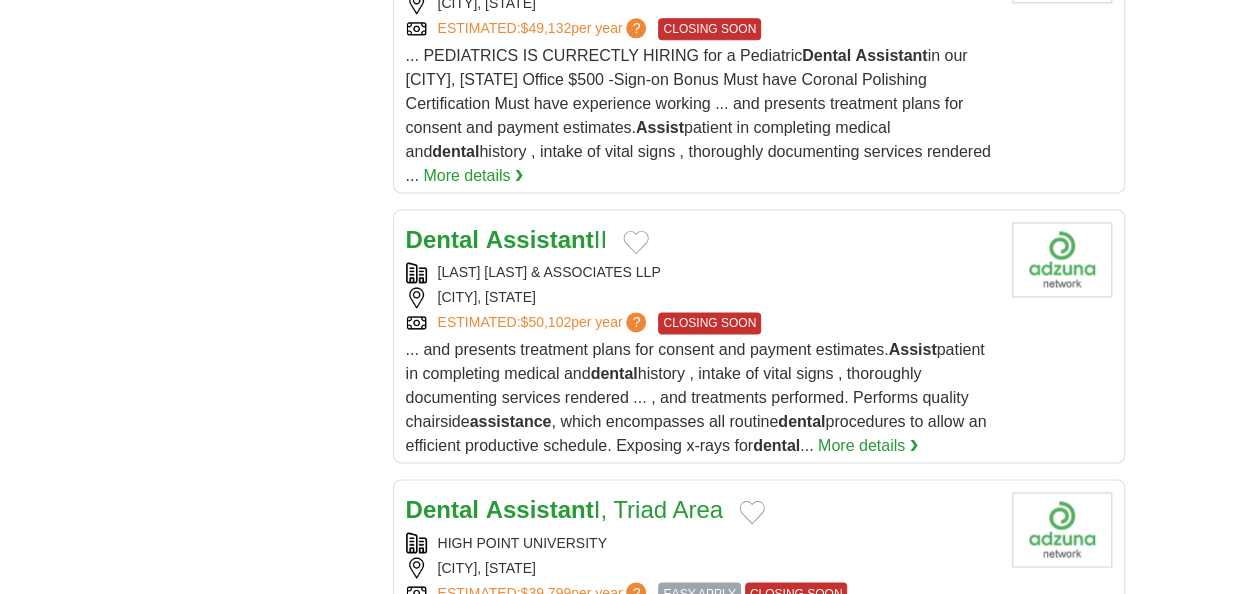 scroll, scrollTop: 1400, scrollLeft: 0, axis: vertical 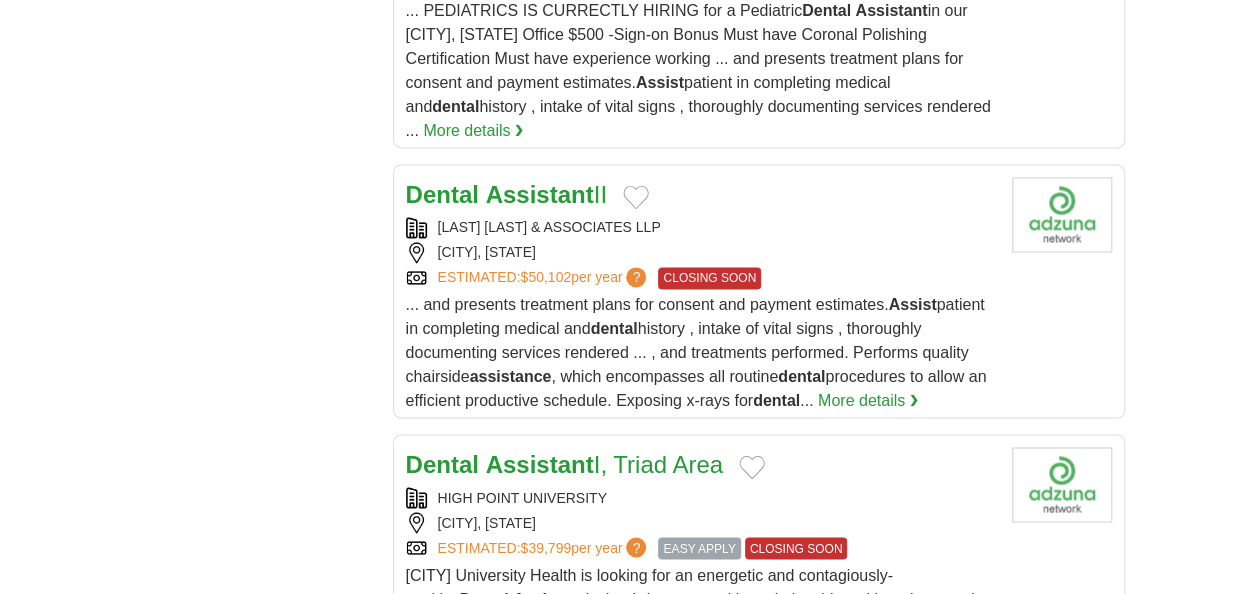 click at bounding box center (636, 197) 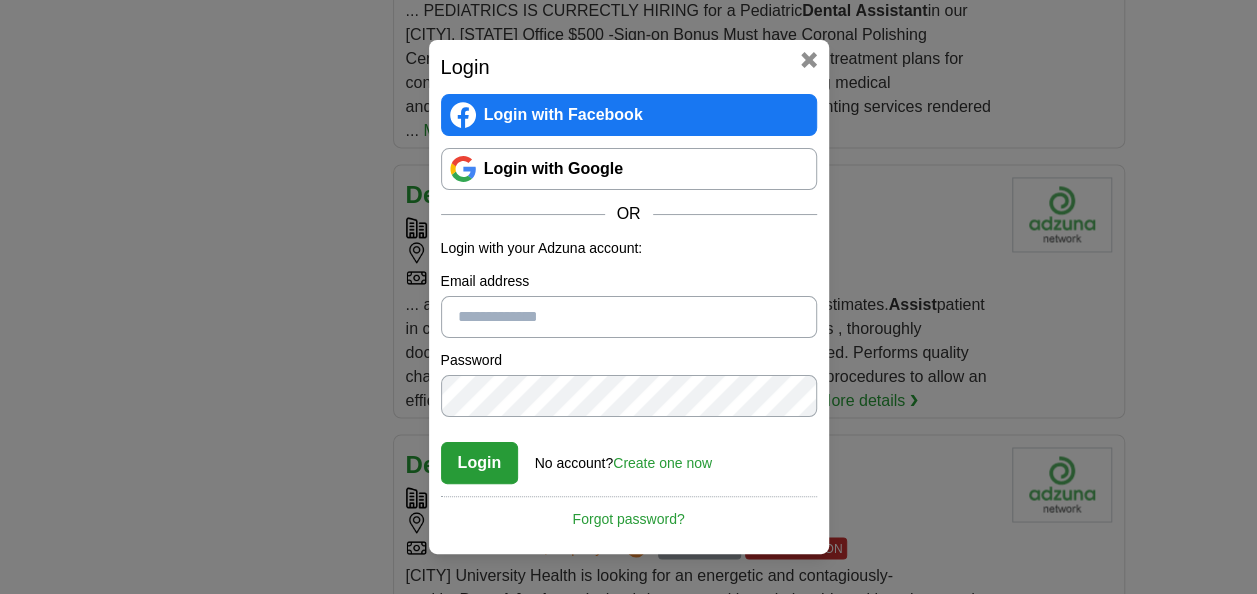 click on "Login with Google" at bounding box center (629, 169) 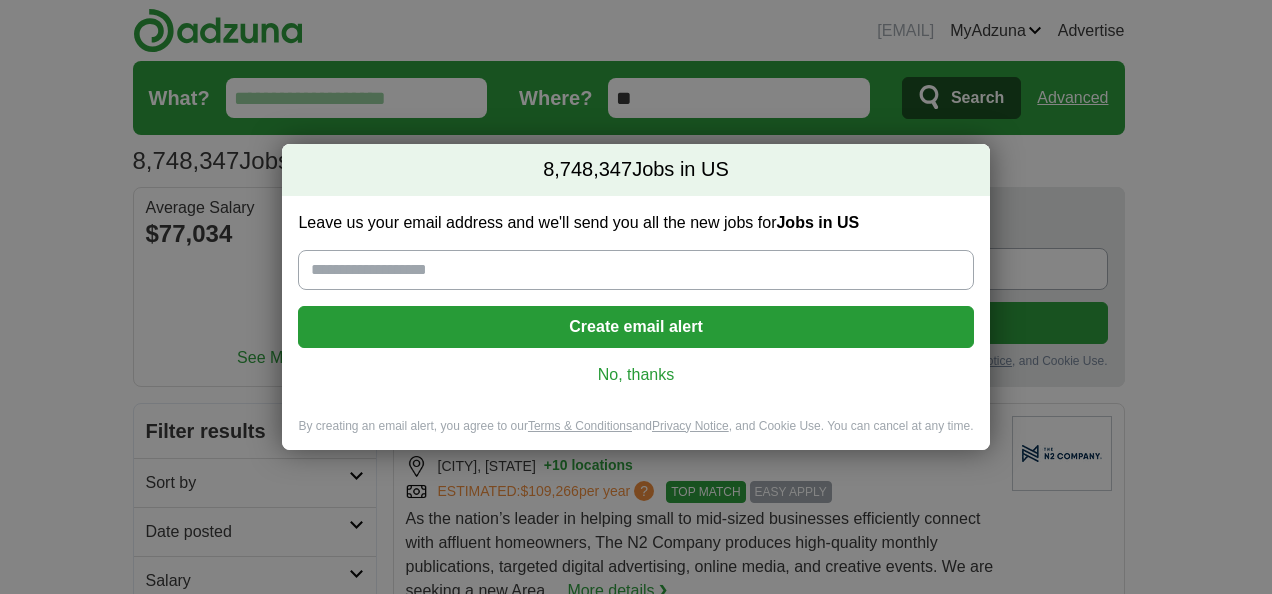 scroll, scrollTop: 0, scrollLeft: 0, axis: both 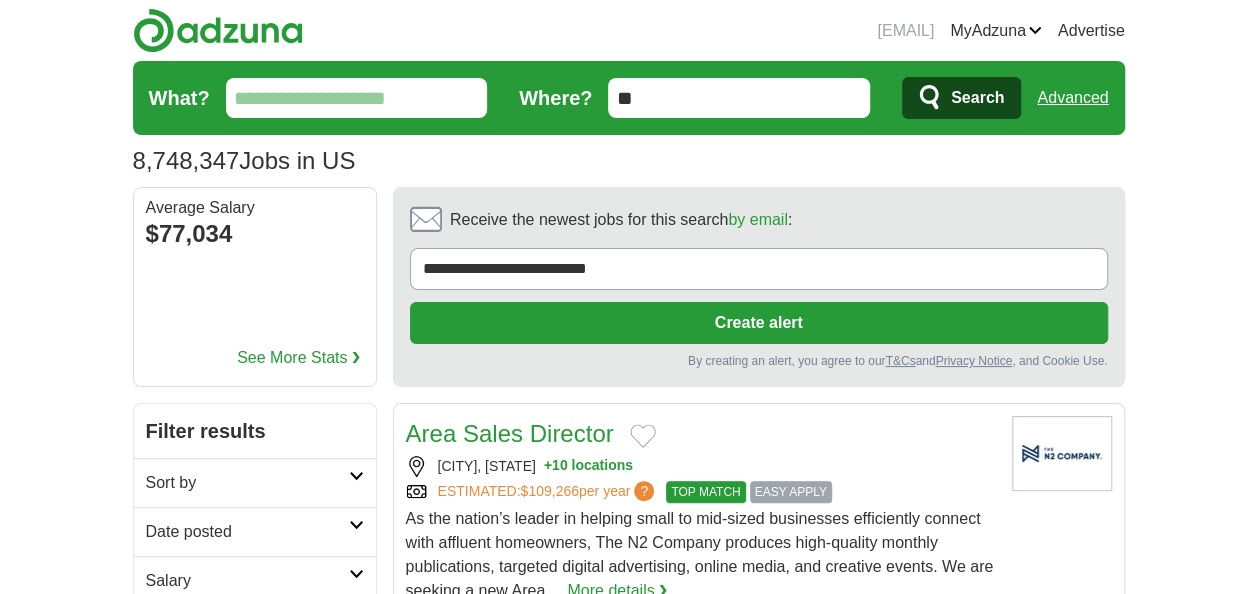 click on "What?" at bounding box center [357, 98] 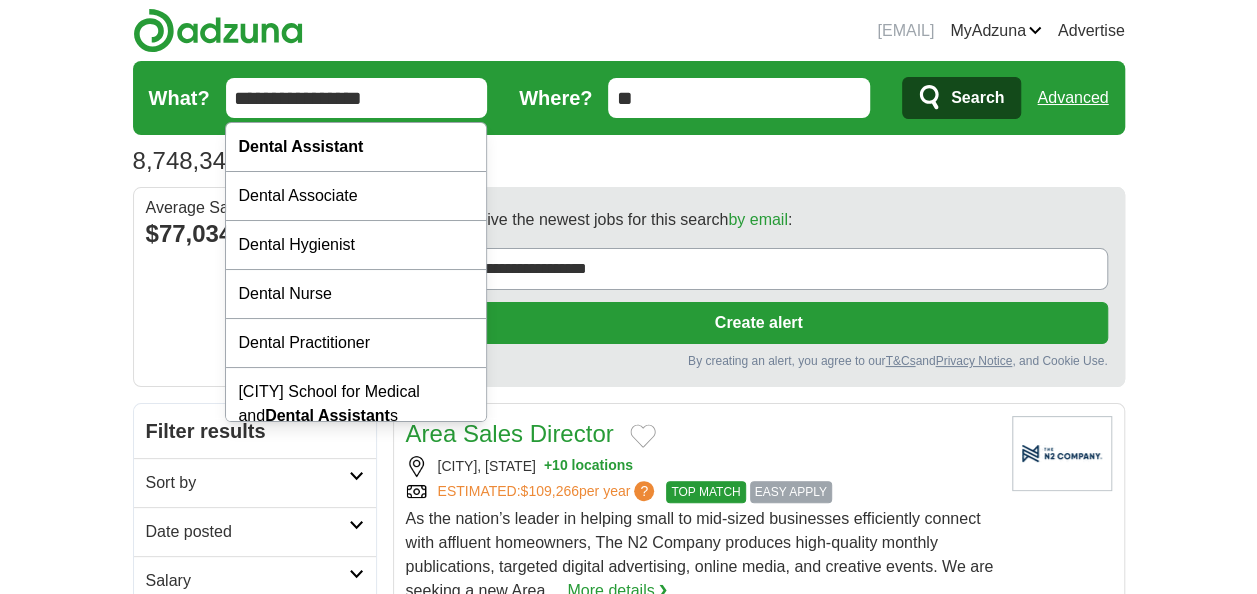 type on "**********" 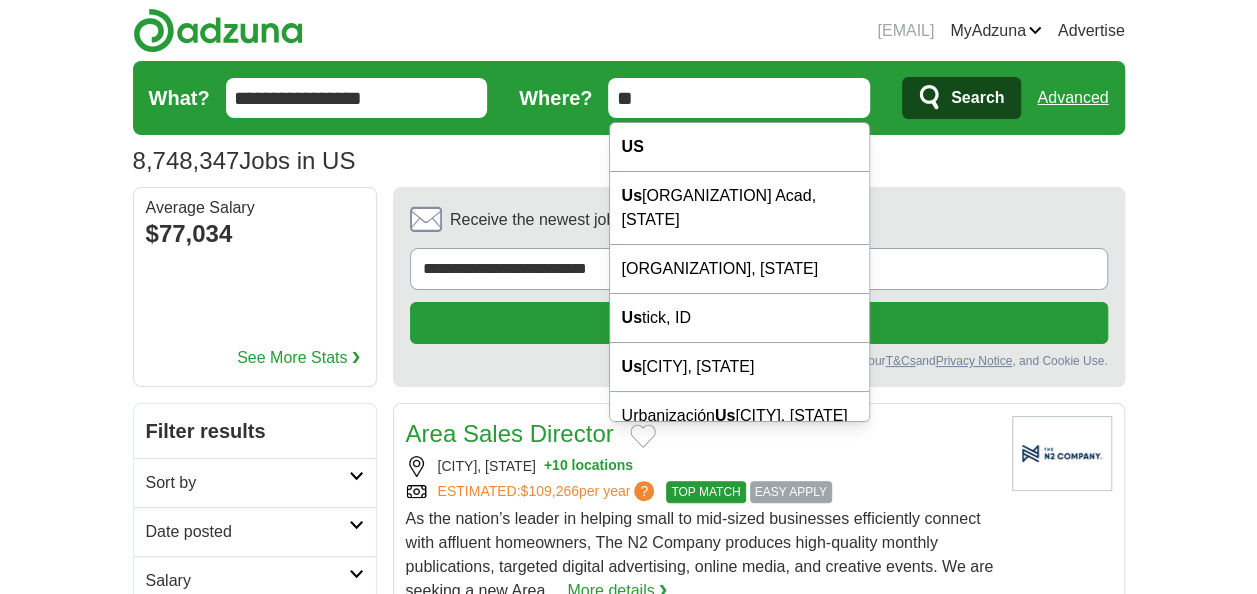 type on "*" 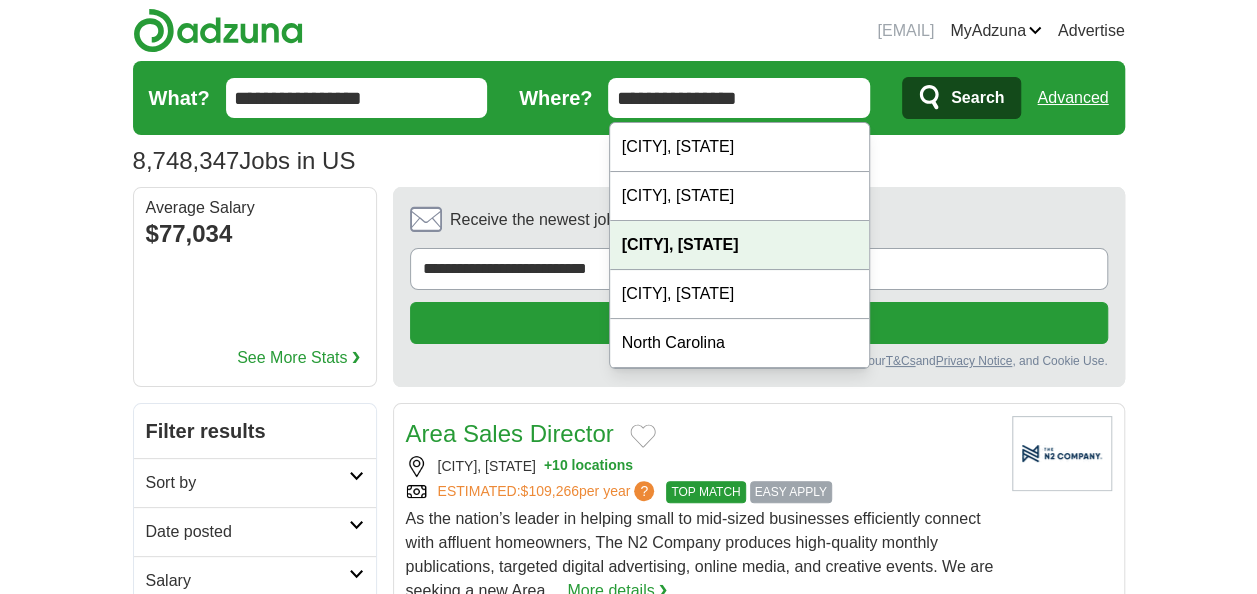click on "Thomasville, NC" at bounding box center (740, 245) 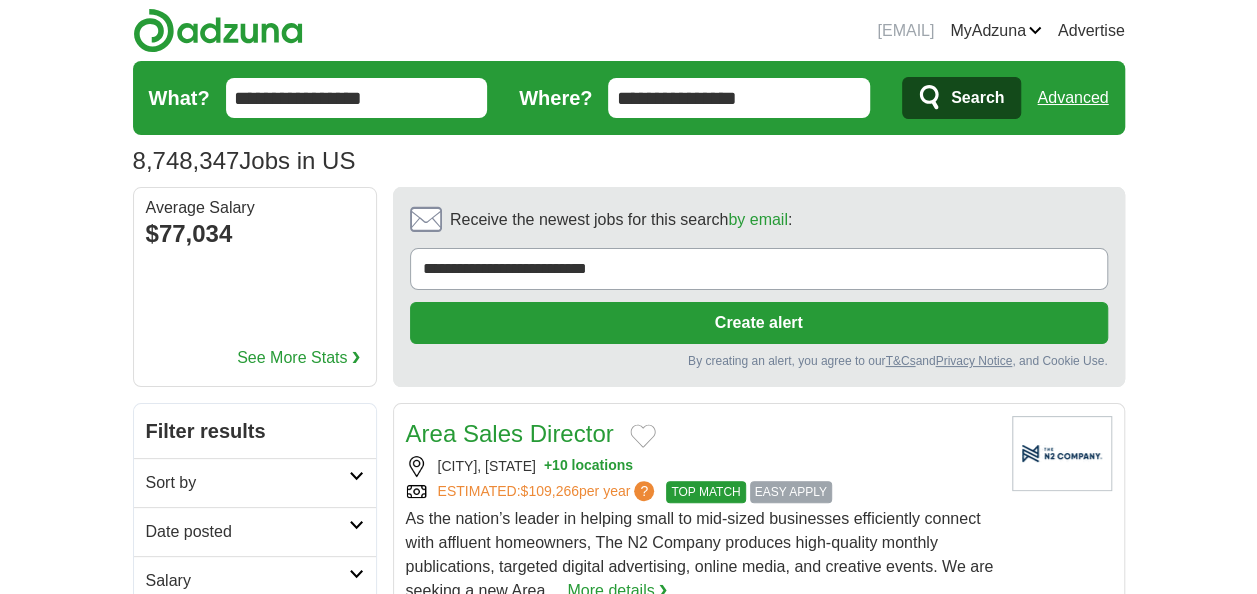 click 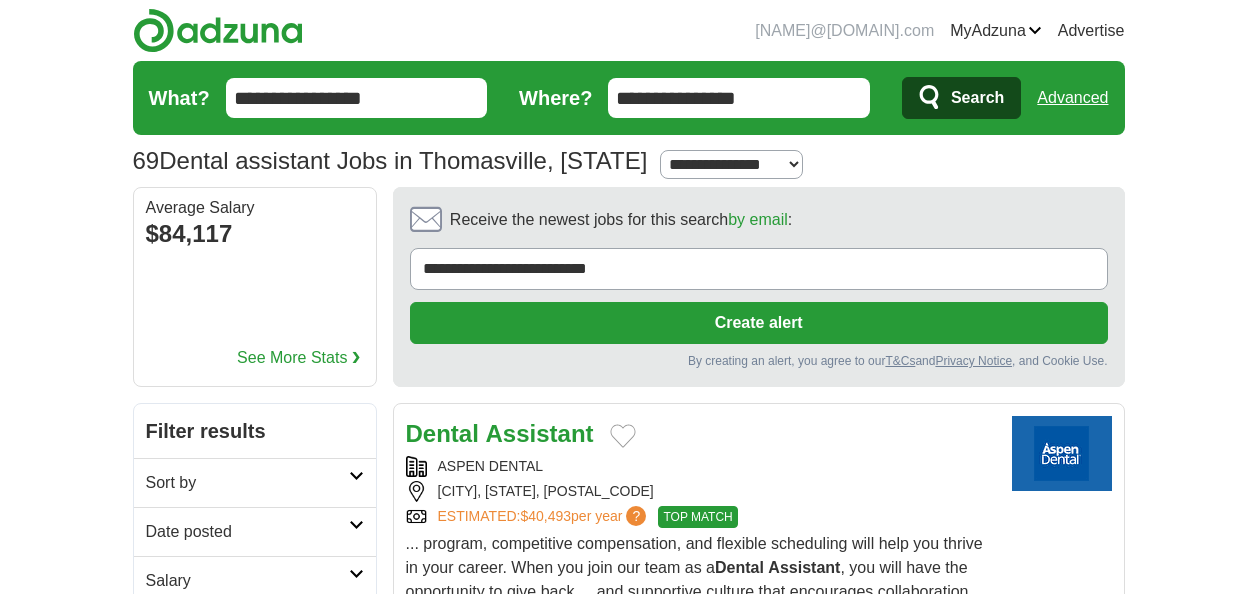scroll, scrollTop: 0, scrollLeft: 0, axis: both 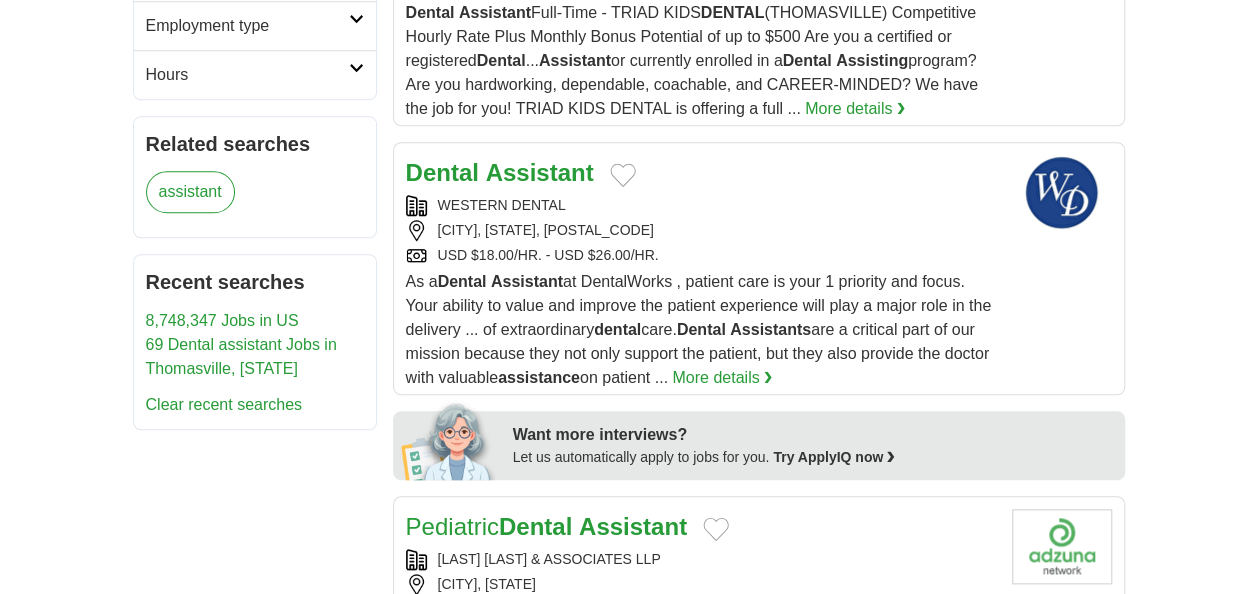 click at bounding box center [623, 175] 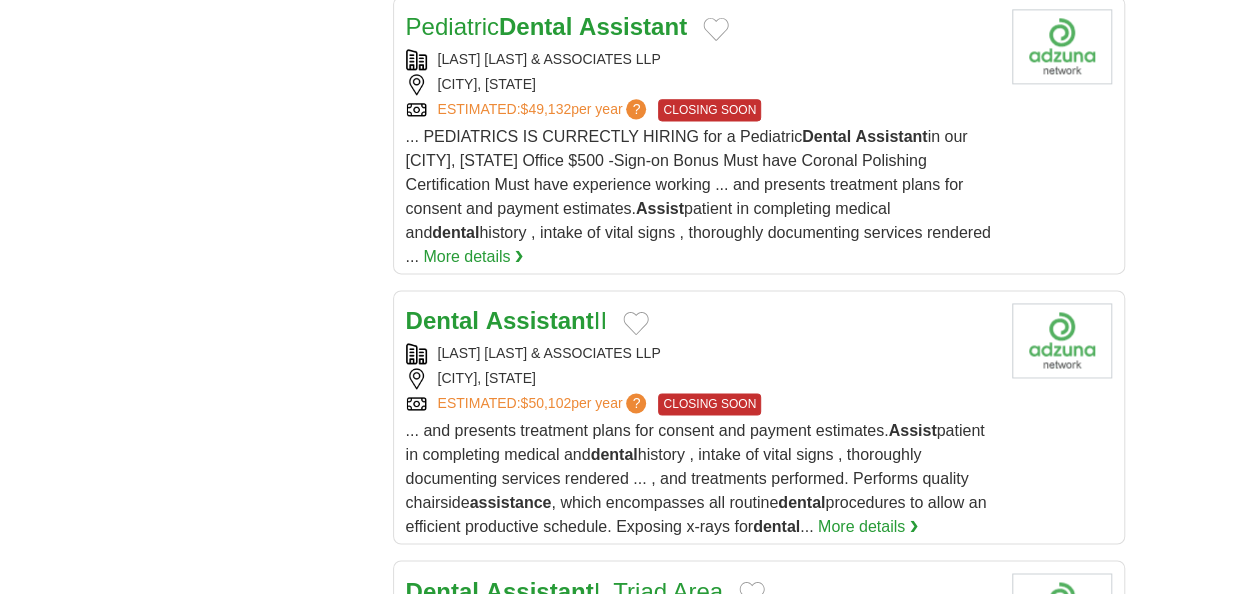 scroll, scrollTop: 1400, scrollLeft: 0, axis: vertical 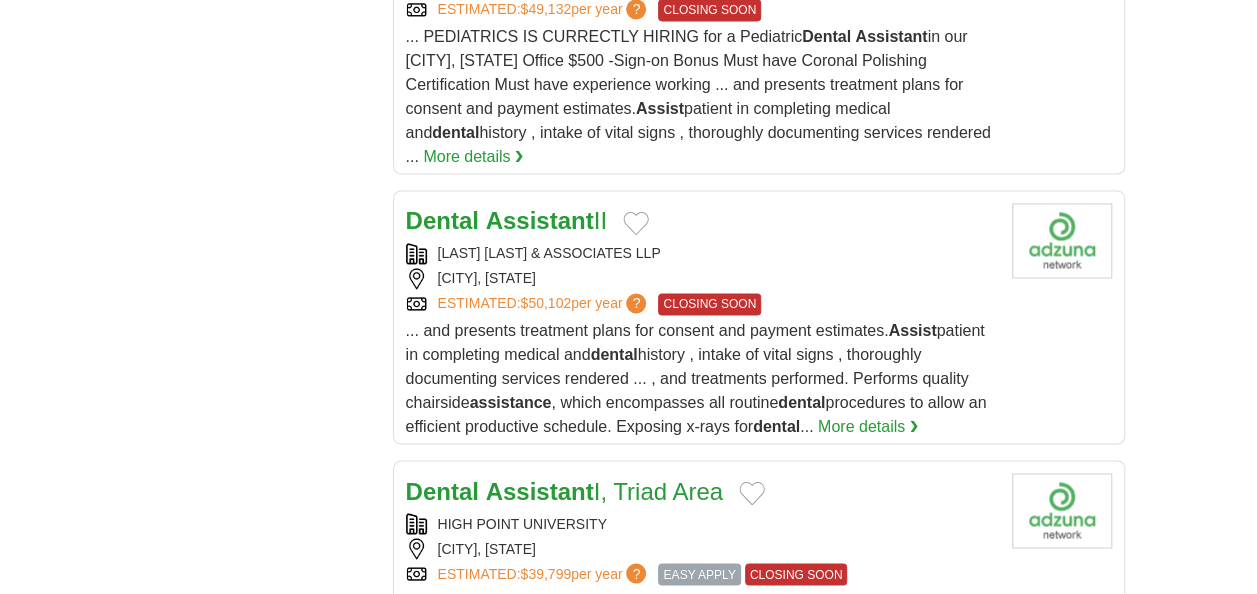drag, startPoint x: 641, startPoint y: 216, endPoint x: 656, endPoint y: 220, distance: 15.524175 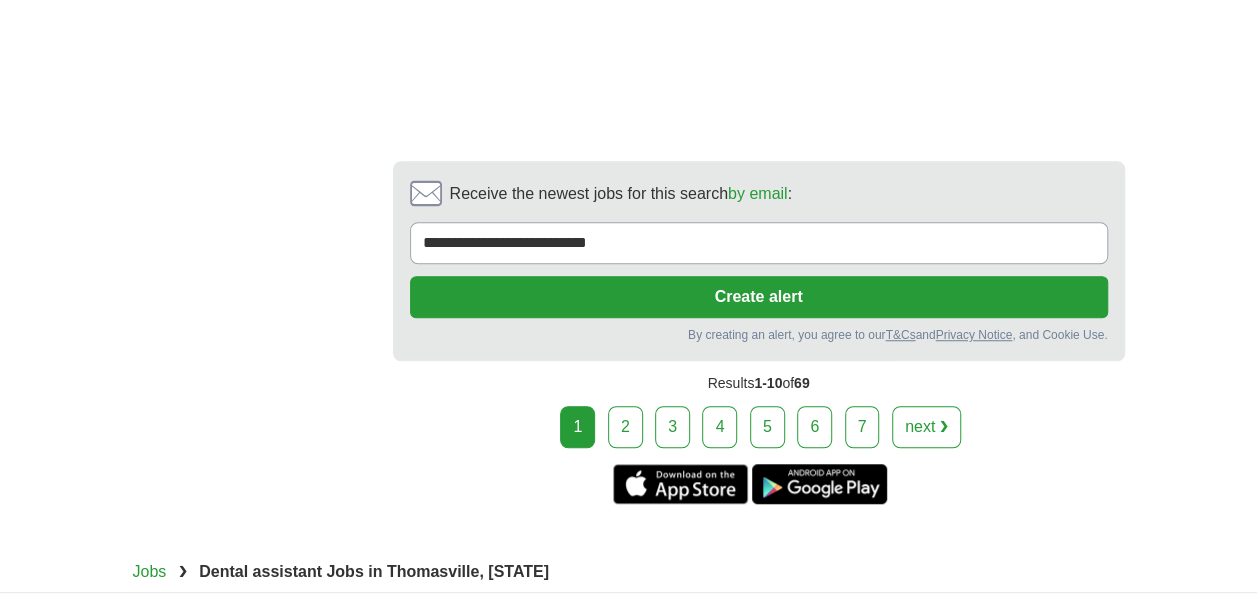 scroll, scrollTop: 4400, scrollLeft: 0, axis: vertical 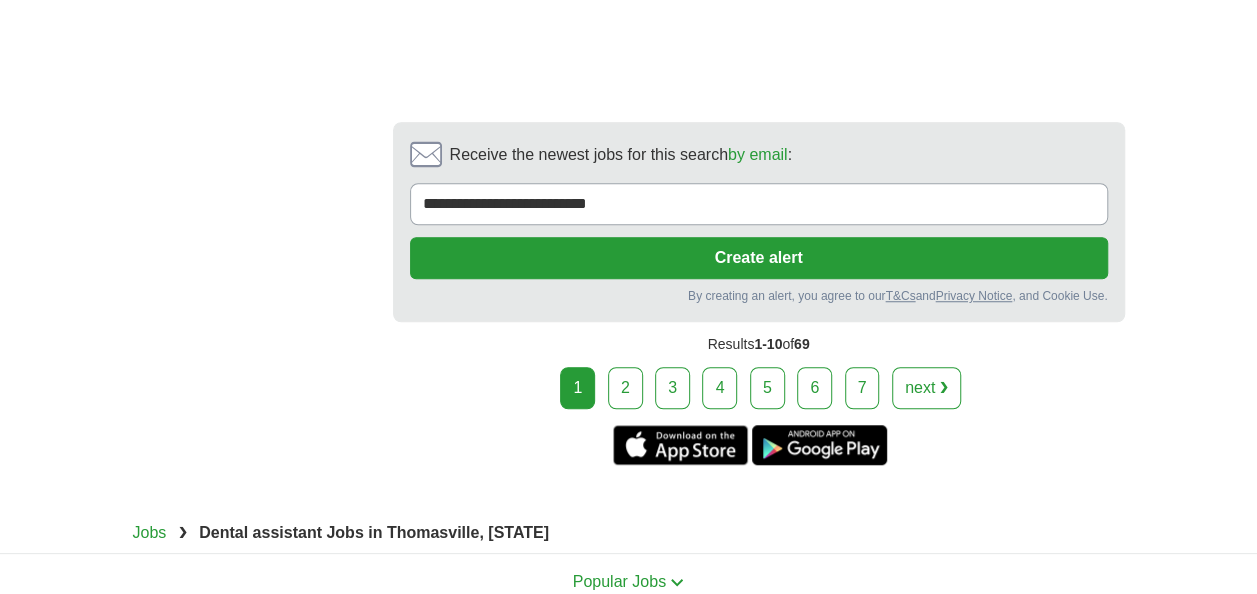 click on "2" at bounding box center [625, 388] 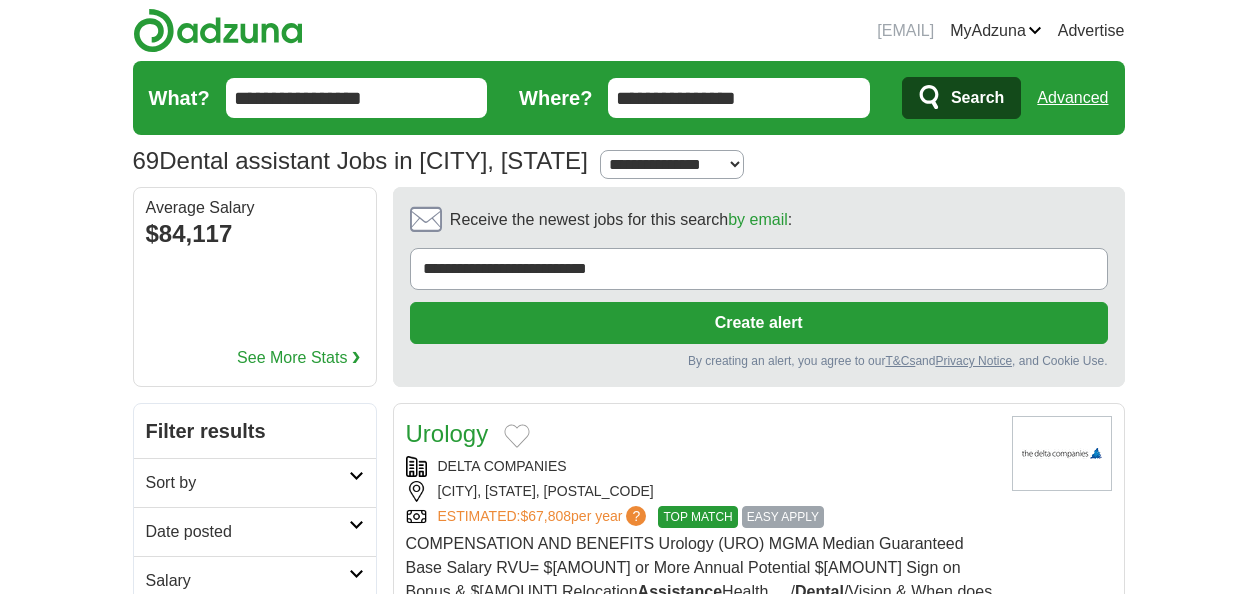 scroll, scrollTop: 0, scrollLeft: 0, axis: both 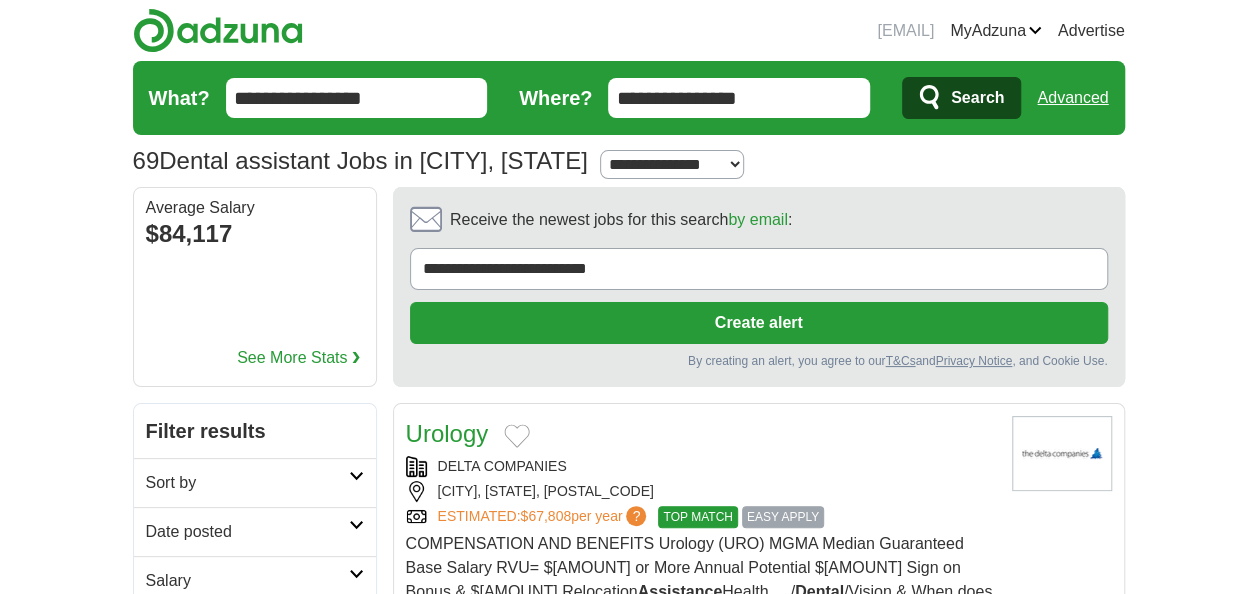 click at bounding box center (218, 30) 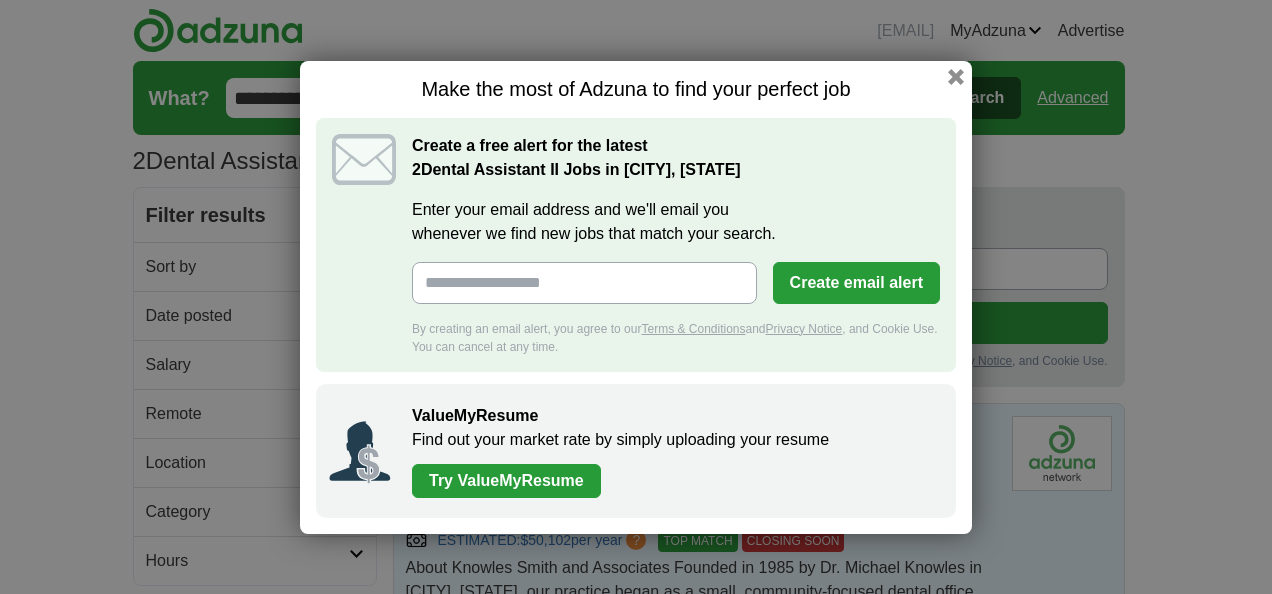 scroll, scrollTop: 0, scrollLeft: 0, axis: both 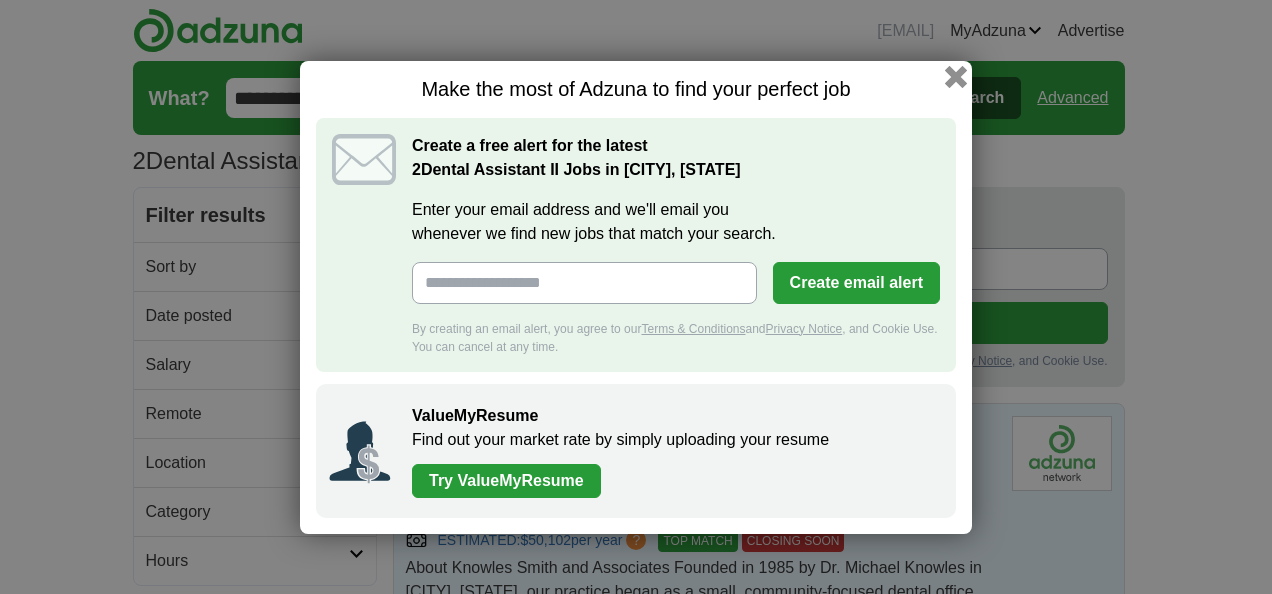 click at bounding box center (956, 76) 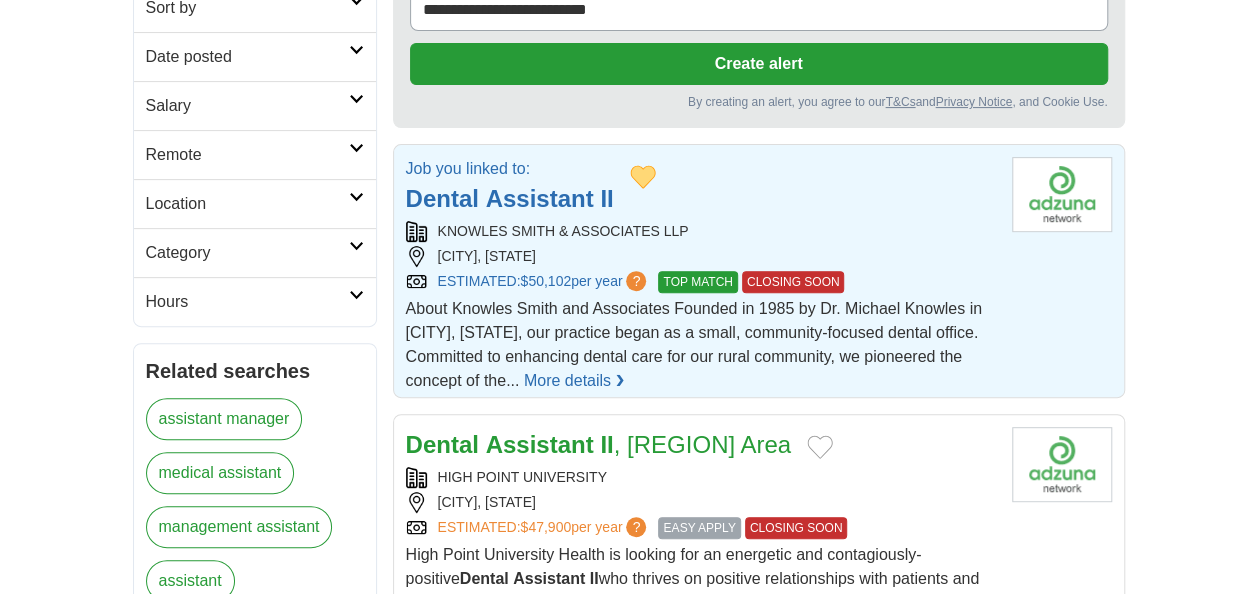 scroll, scrollTop: 300, scrollLeft: 0, axis: vertical 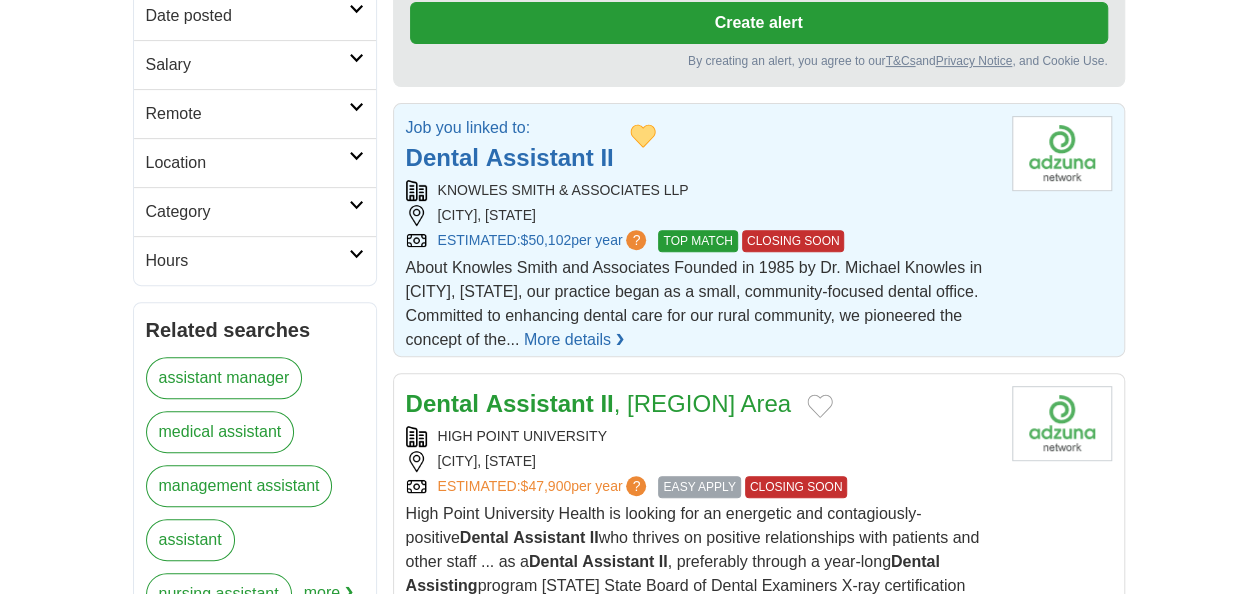 click on "Job you linked to:
Dental   Assistant   II" at bounding box center [701, 146] 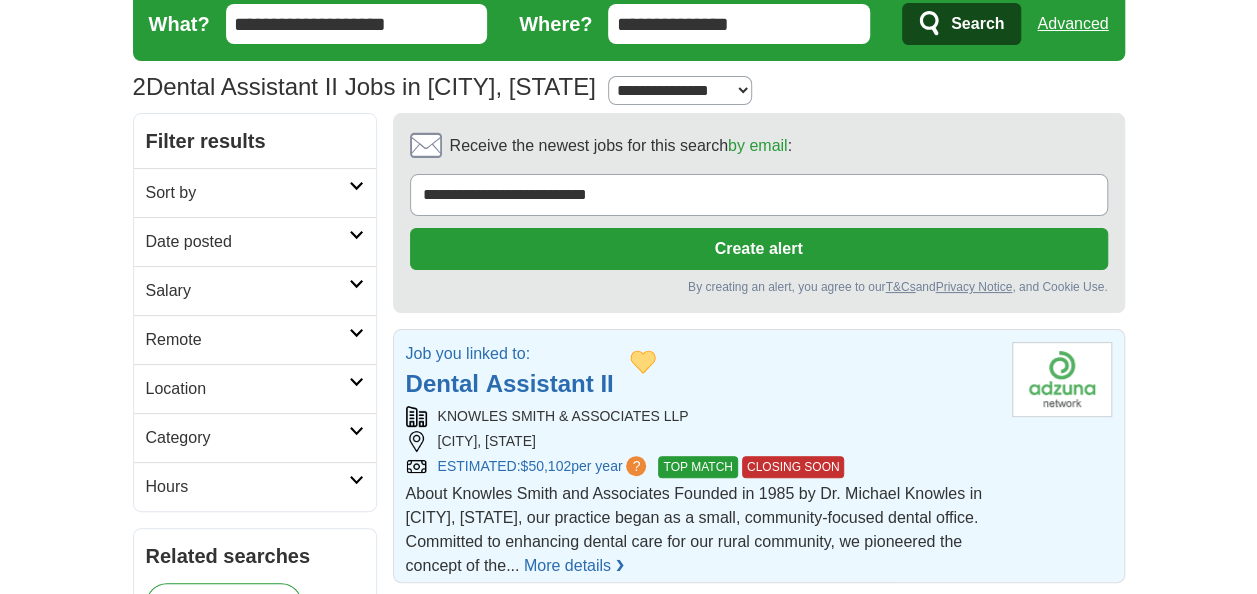 scroll, scrollTop: 100, scrollLeft: 0, axis: vertical 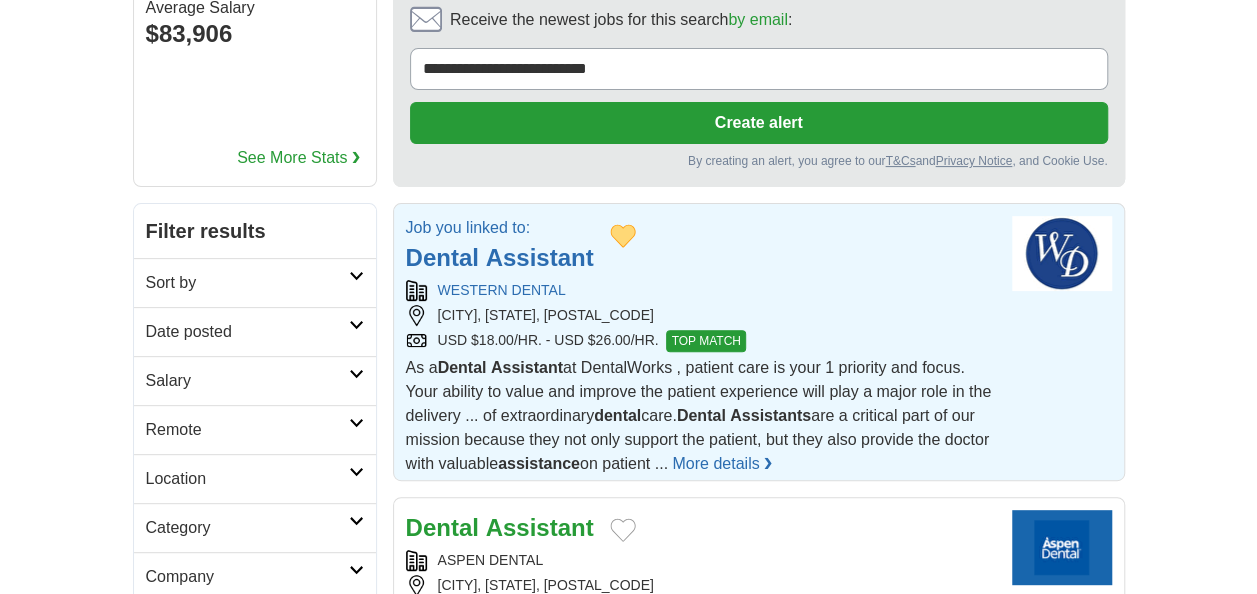 click on "WESTERN DENTAL" at bounding box center (701, 290) 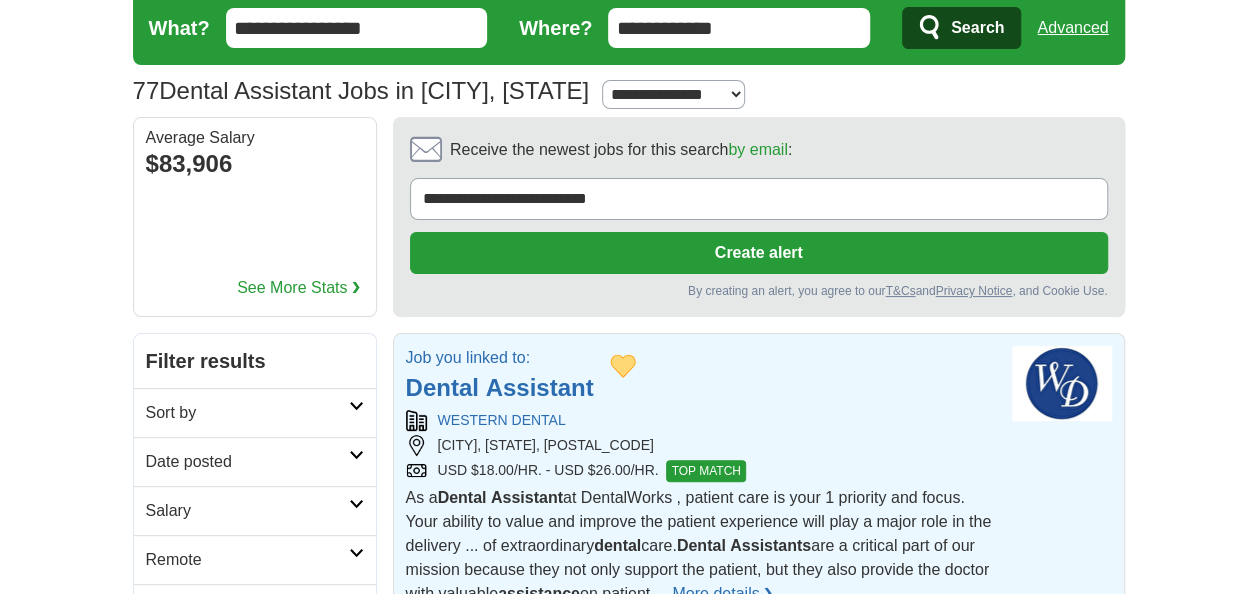 scroll, scrollTop: 0, scrollLeft: 0, axis: both 